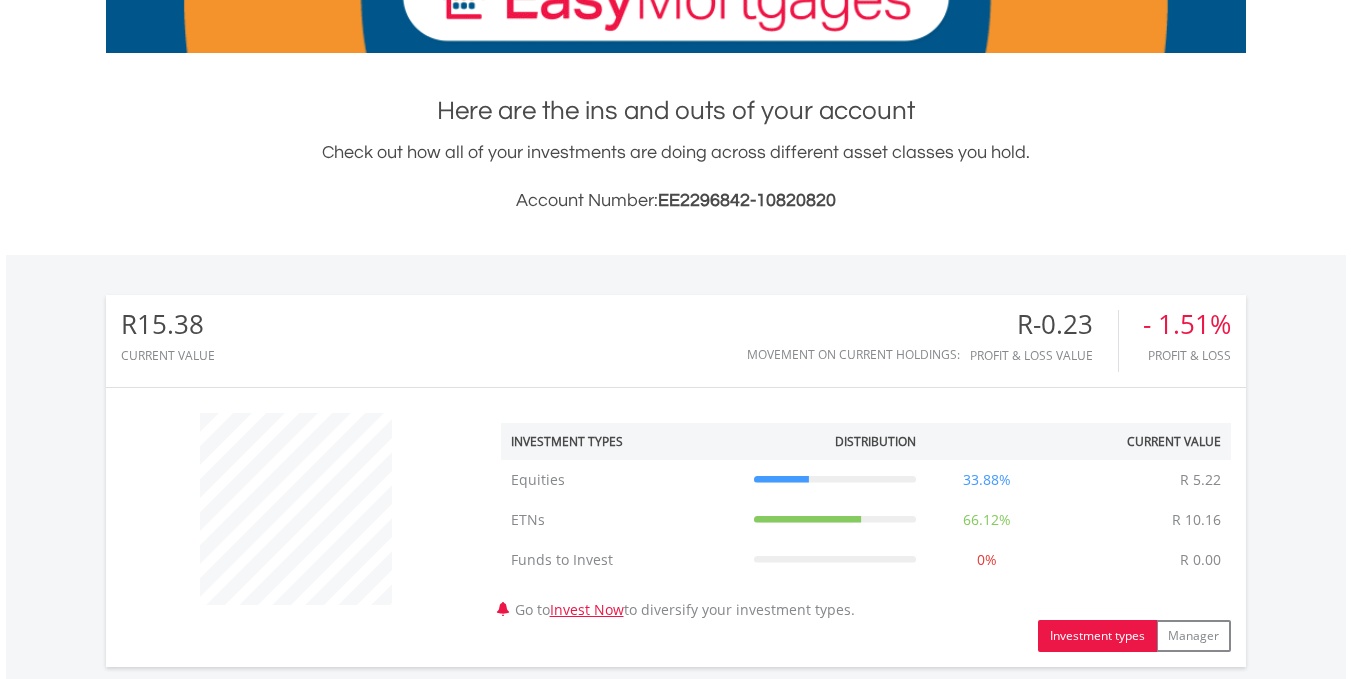 scroll, scrollTop: 471, scrollLeft: 0, axis: vertical 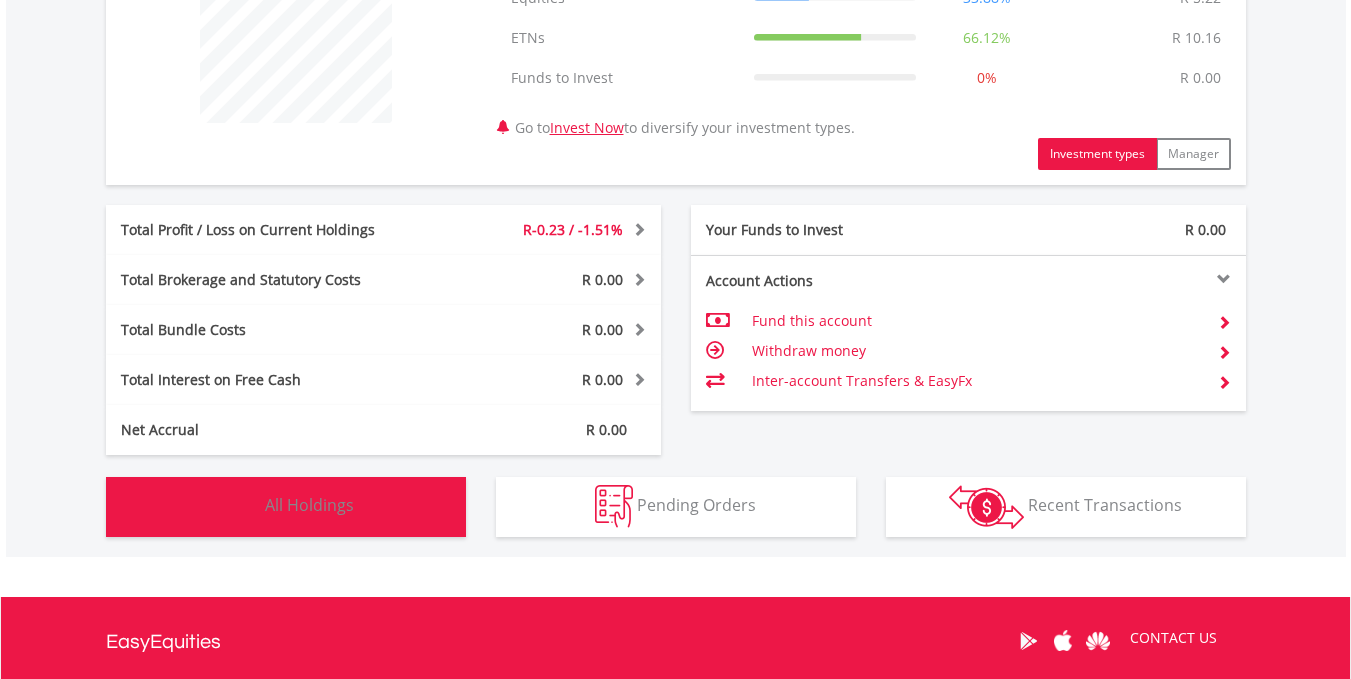 click on "Holdings
All Holdings" at bounding box center (286, 507) 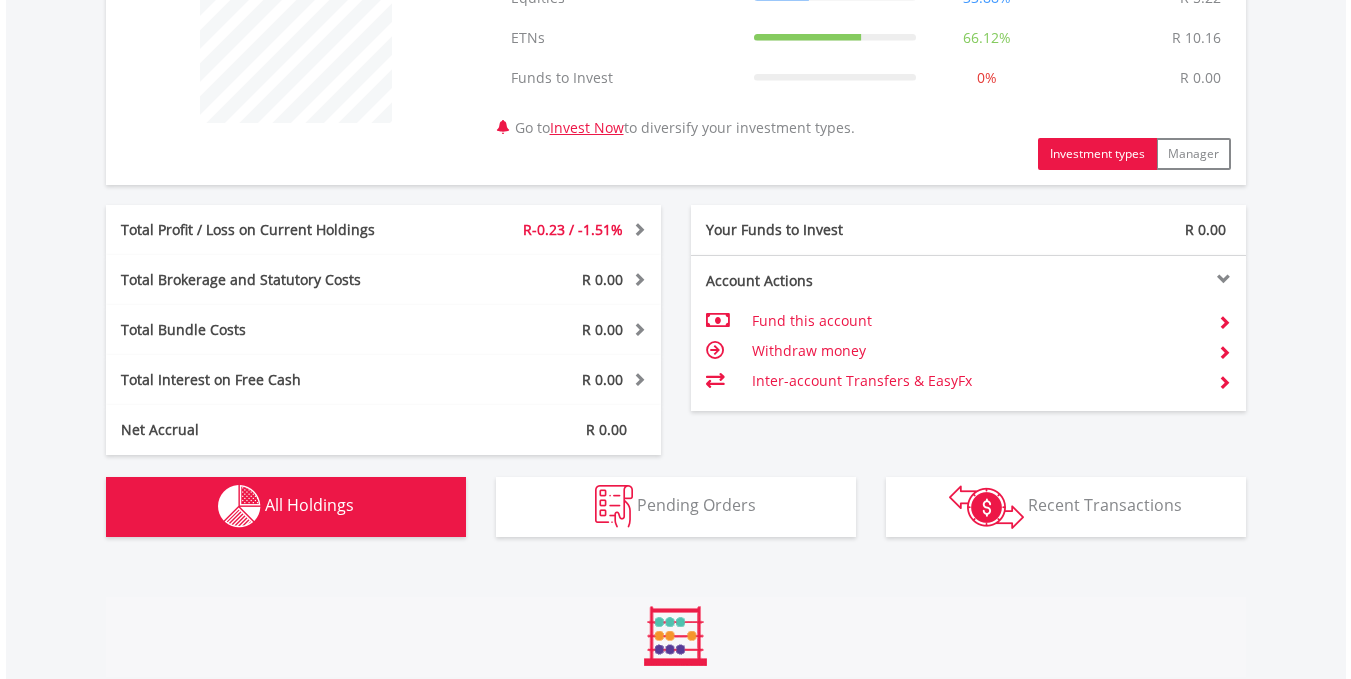scroll, scrollTop: 1443, scrollLeft: 0, axis: vertical 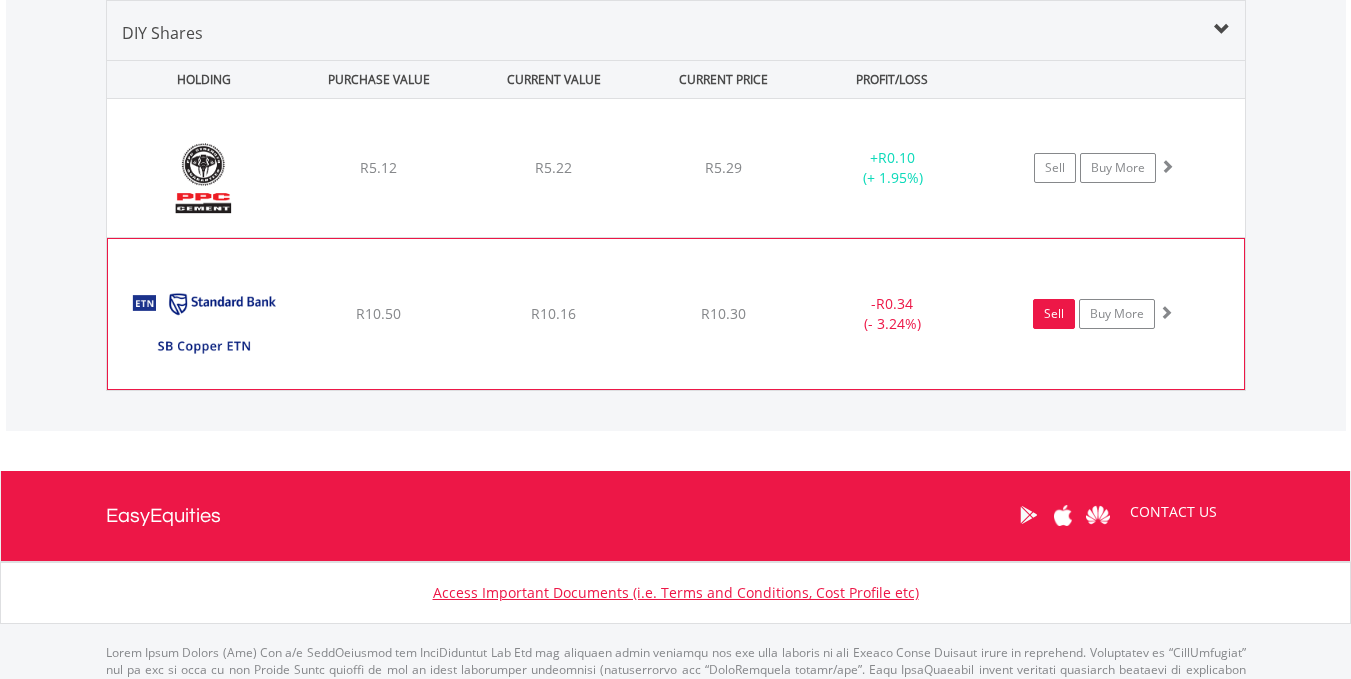 click on "Sell" at bounding box center (1054, 314) 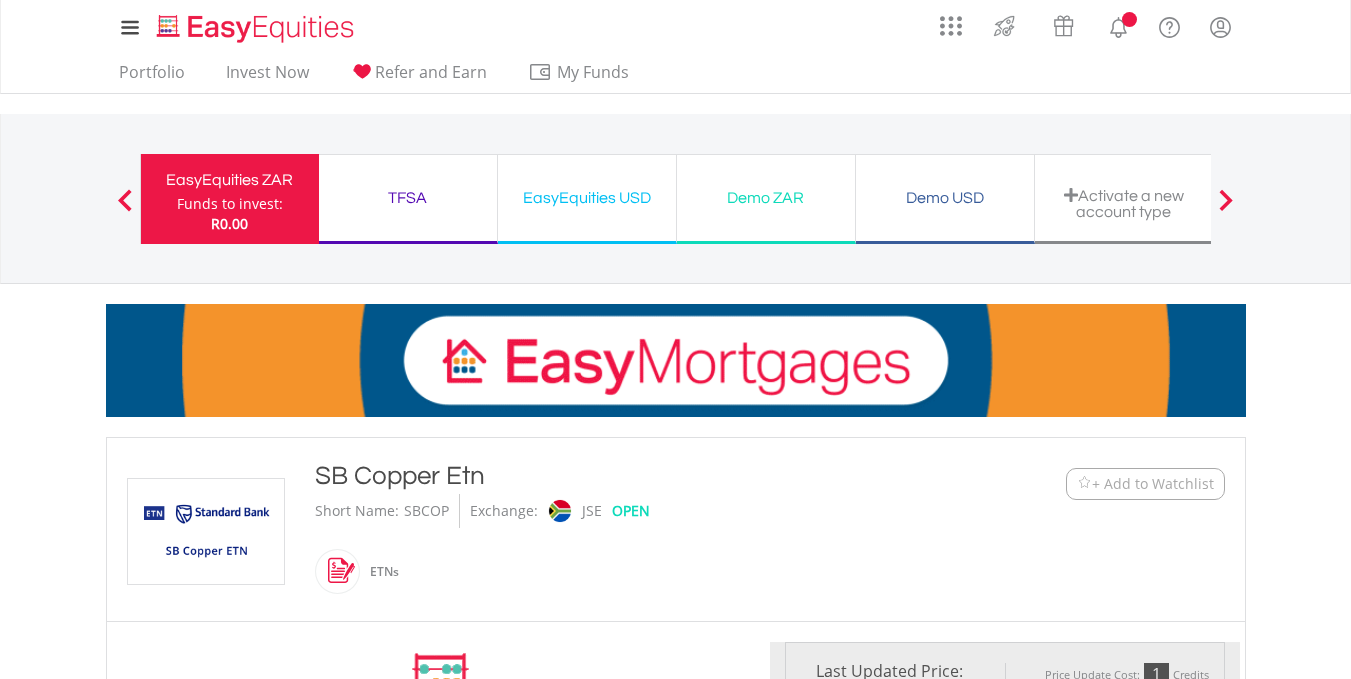scroll, scrollTop: 0, scrollLeft: 0, axis: both 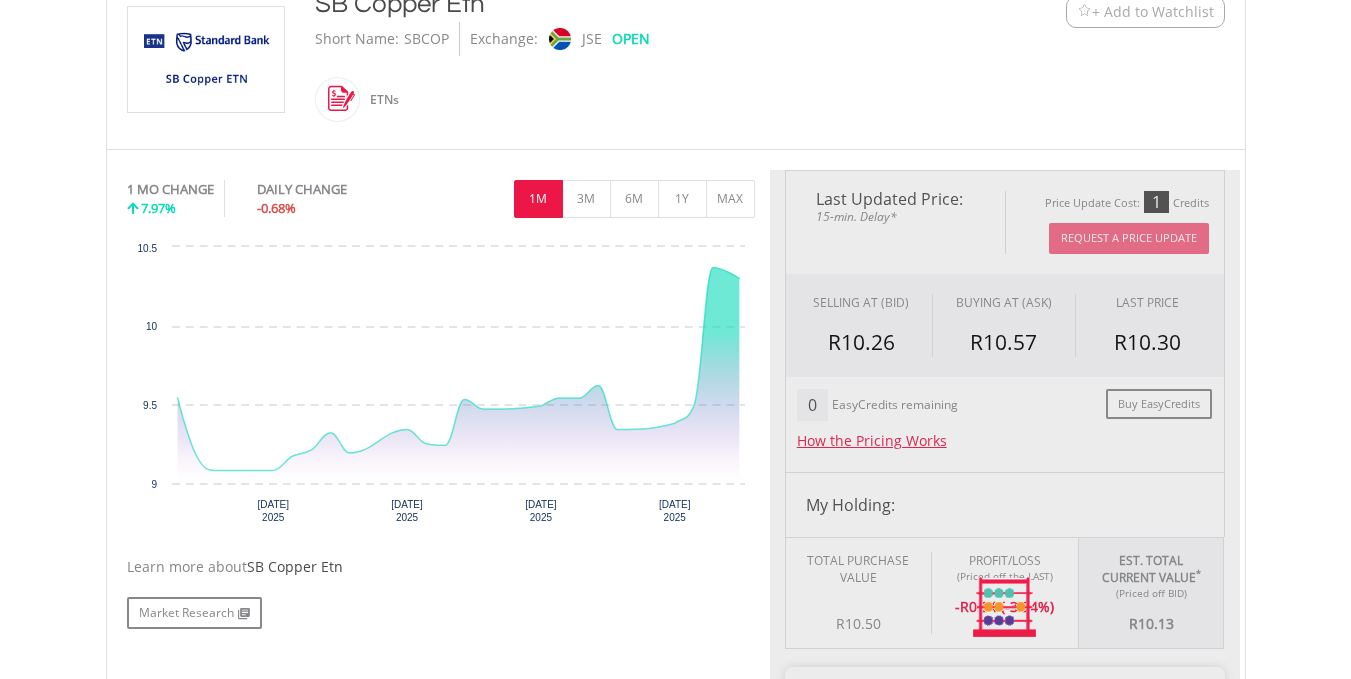 type on "*****" 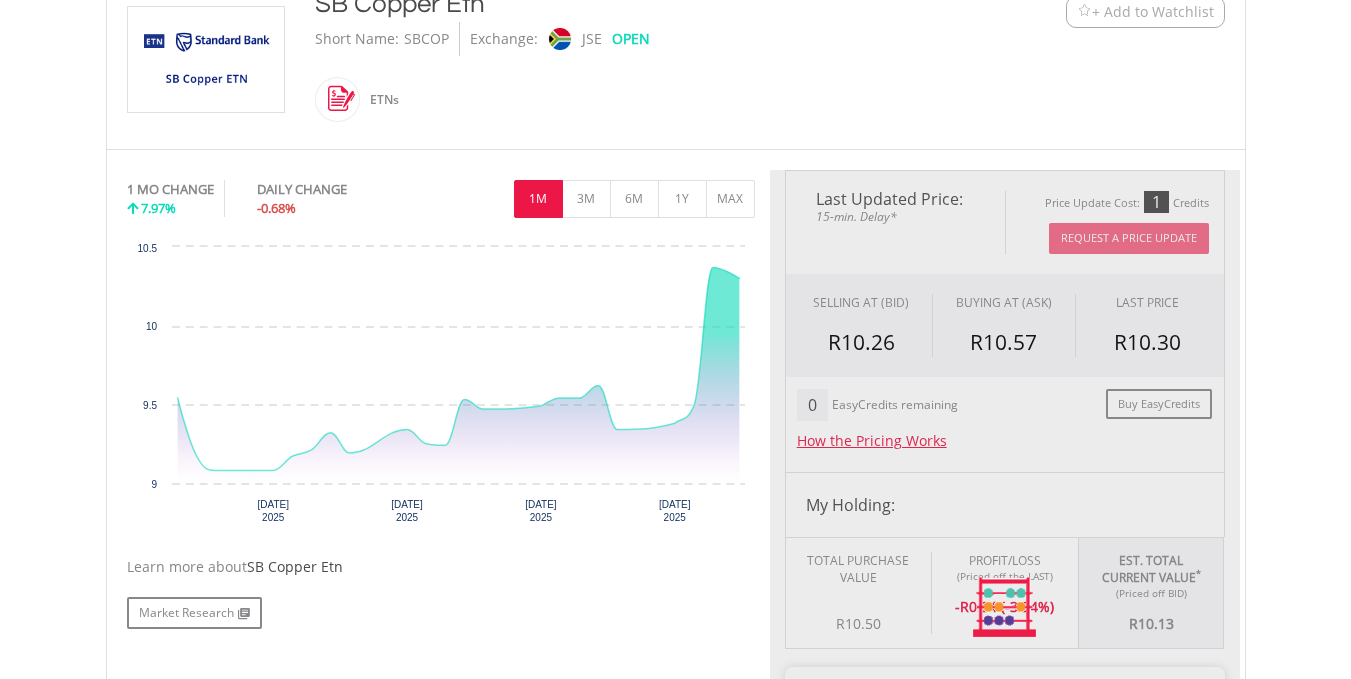 type on "******" 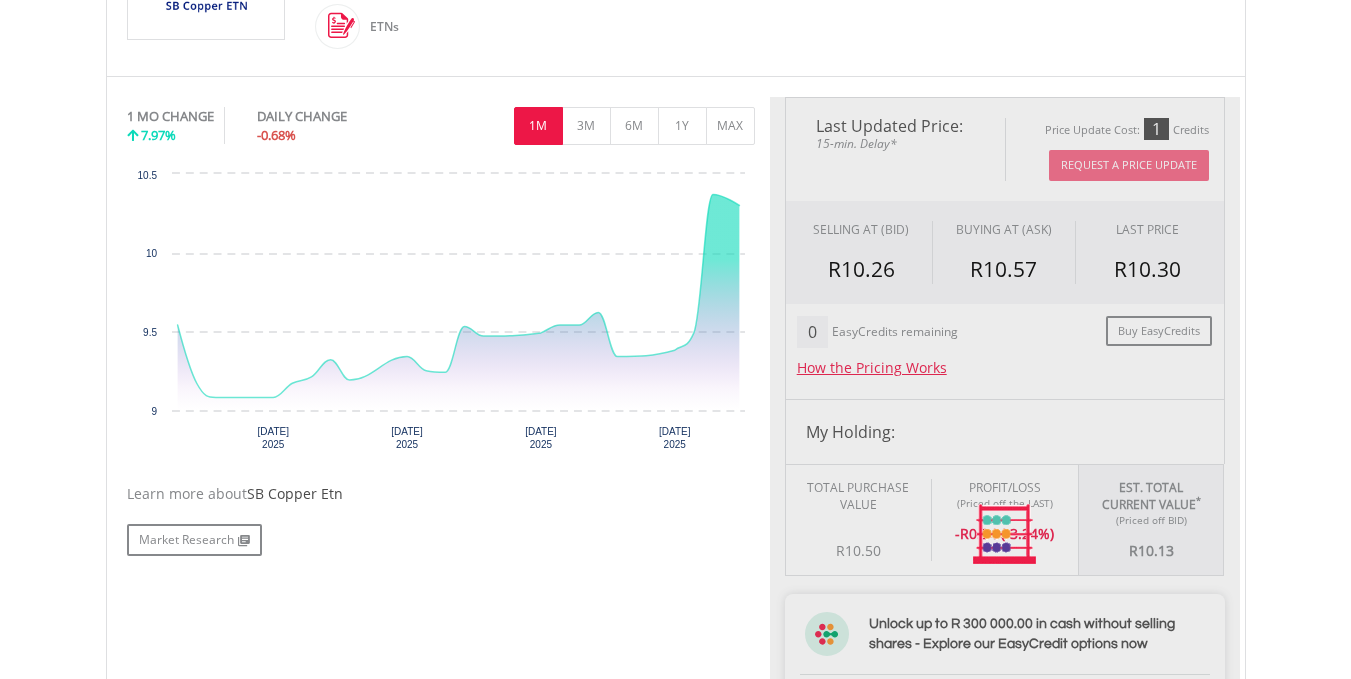 scroll, scrollTop: 548, scrollLeft: 0, axis: vertical 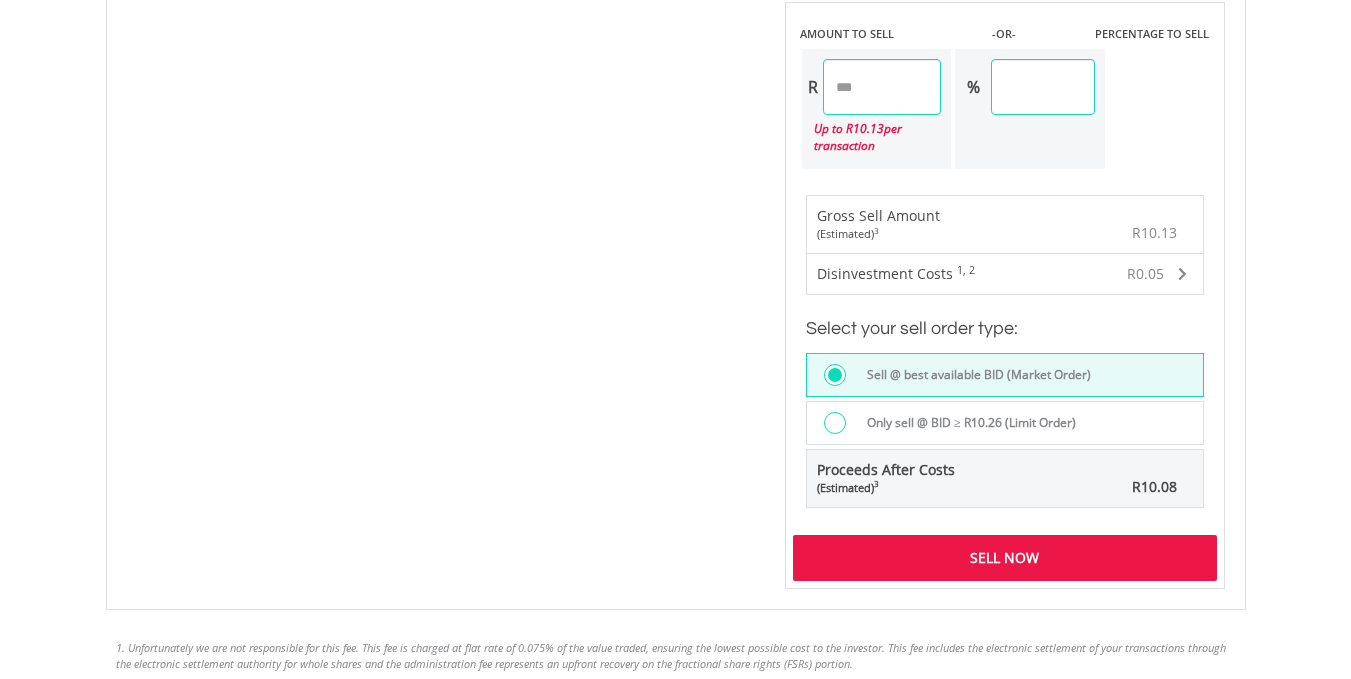 click on "Sell Now" at bounding box center [1005, 558] 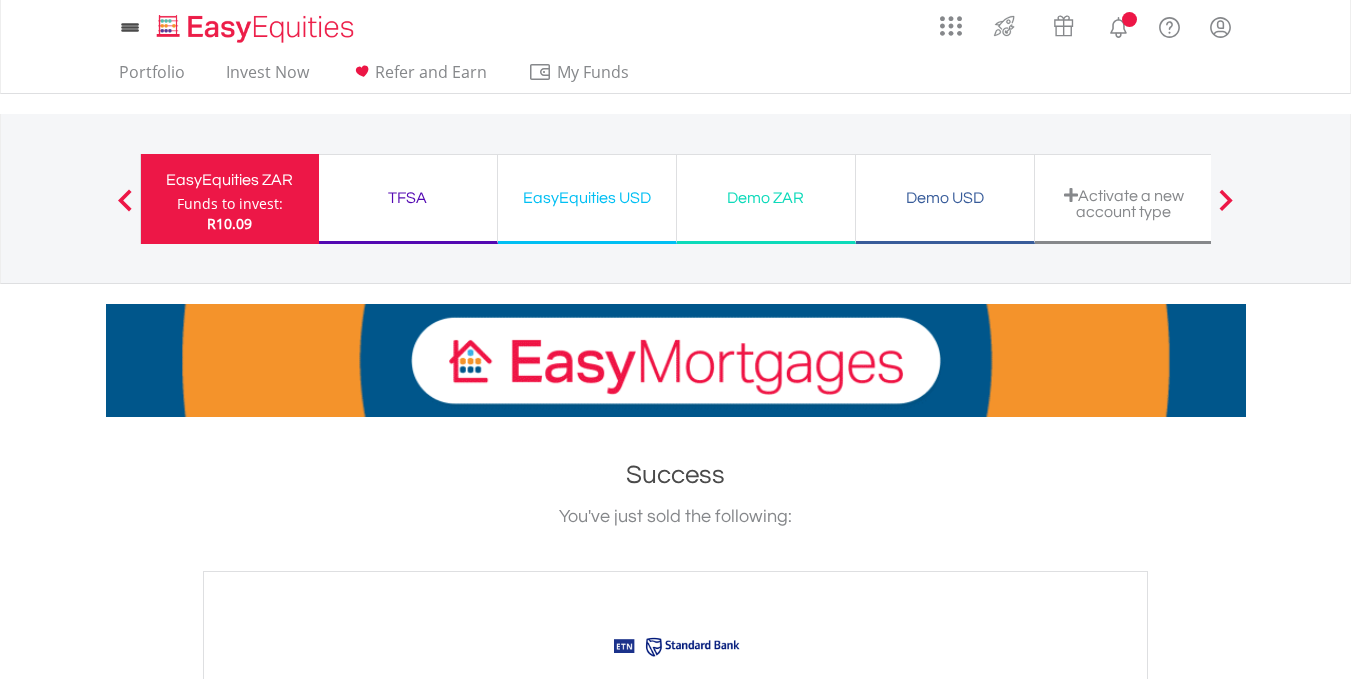scroll, scrollTop: 0, scrollLeft: 0, axis: both 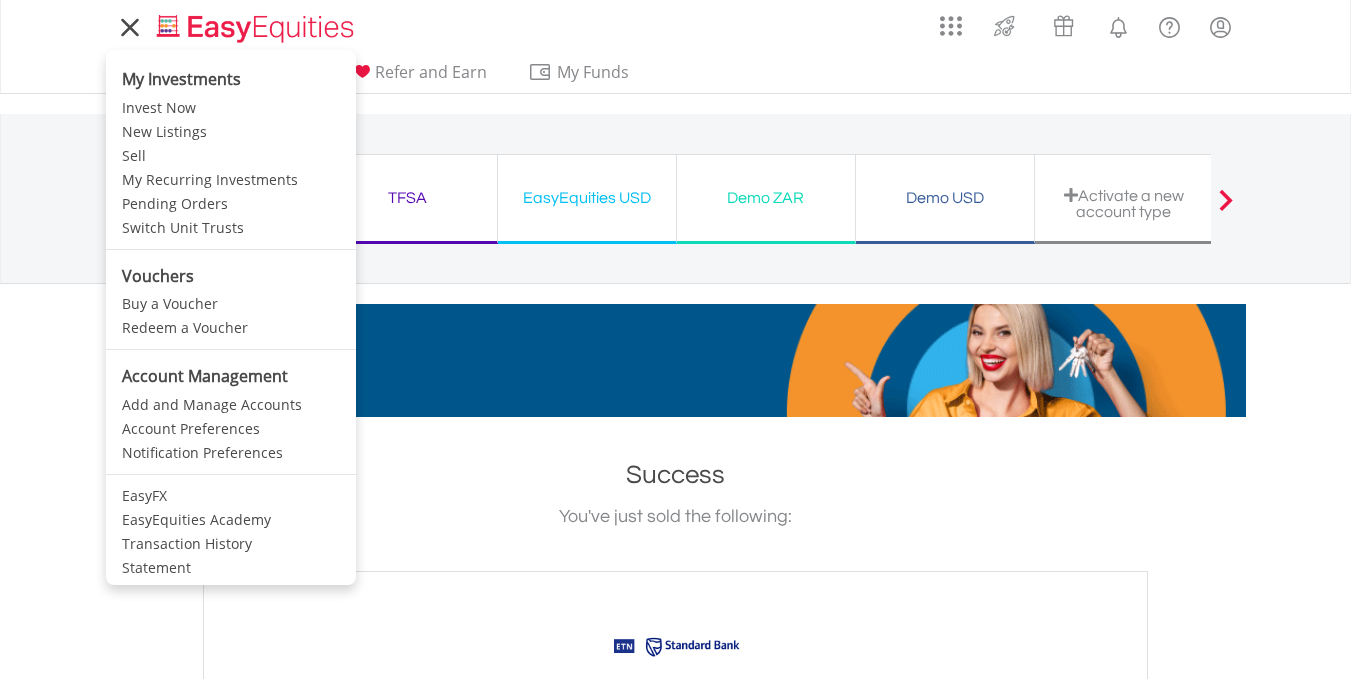 click 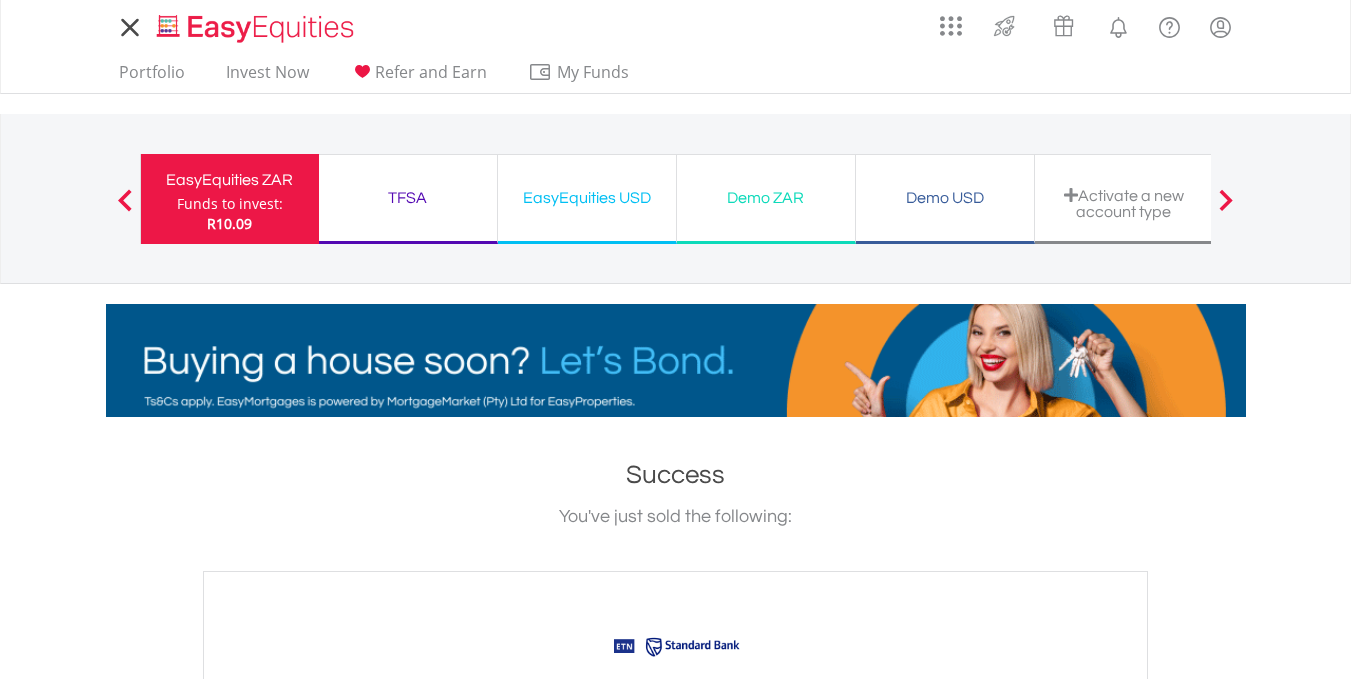 click 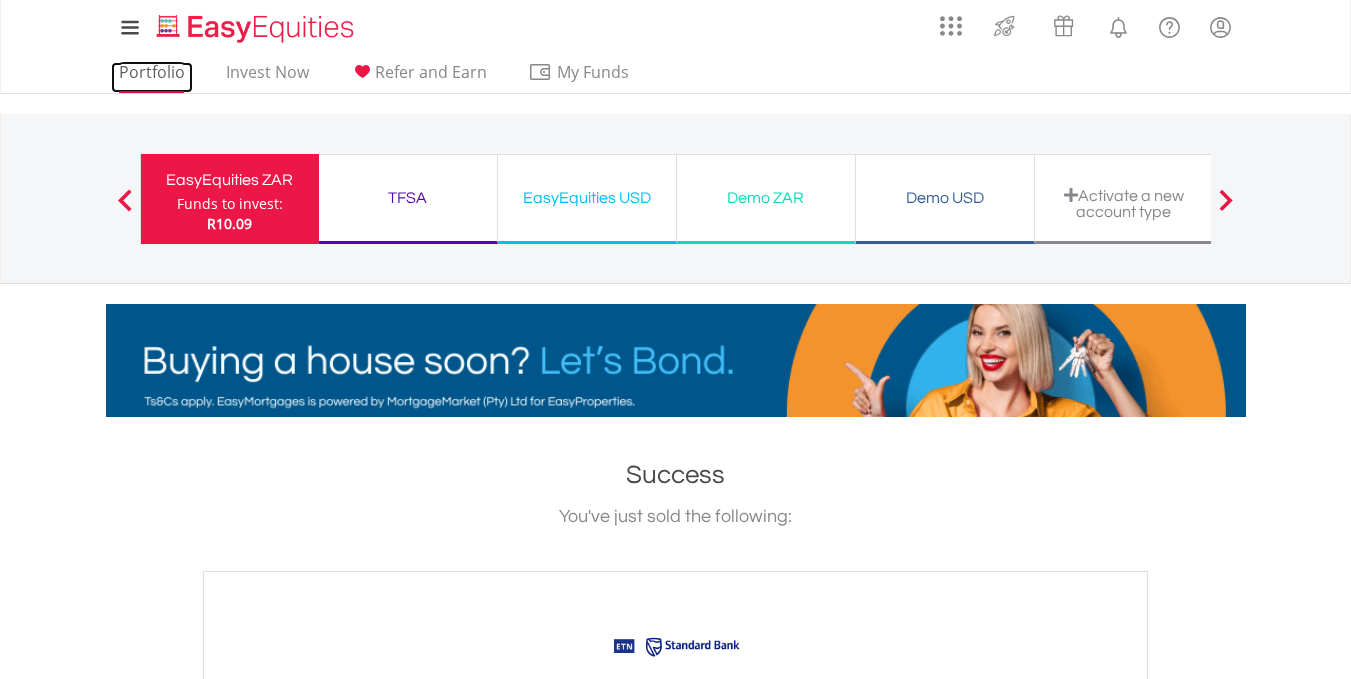 click on "Portfolio" at bounding box center (152, 77) 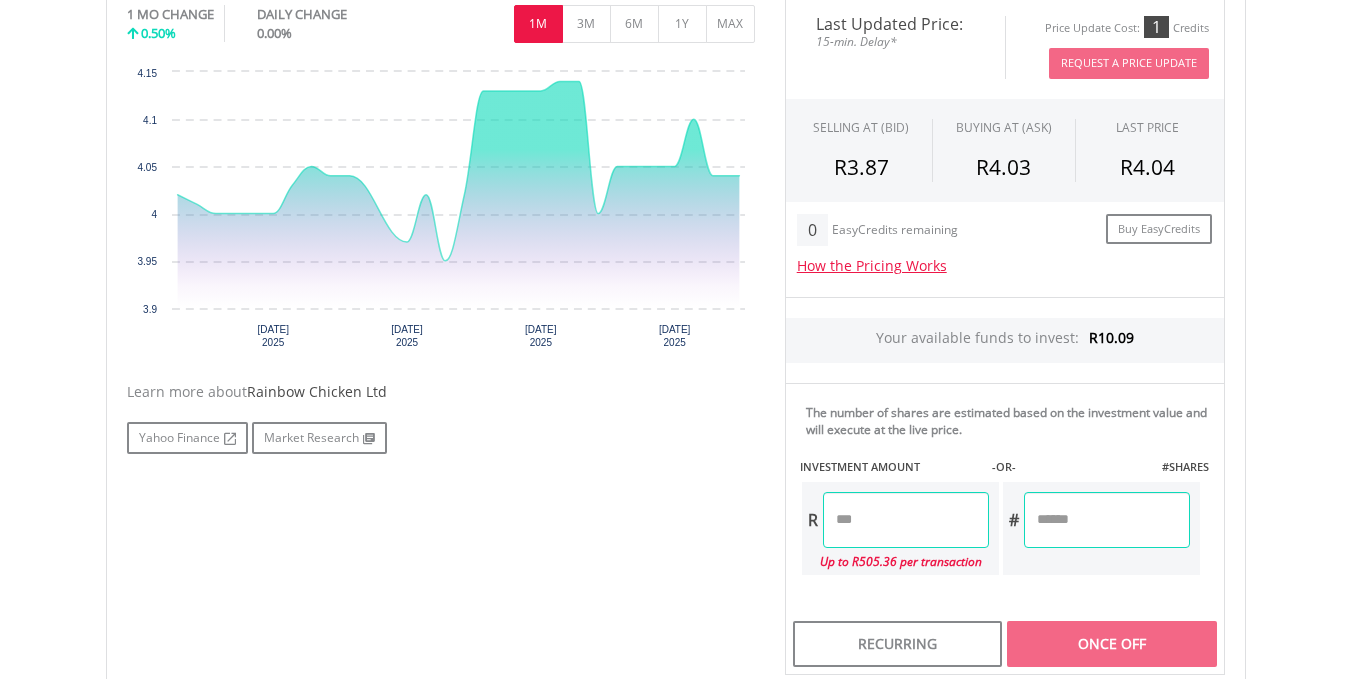 scroll, scrollTop: 681, scrollLeft: 0, axis: vertical 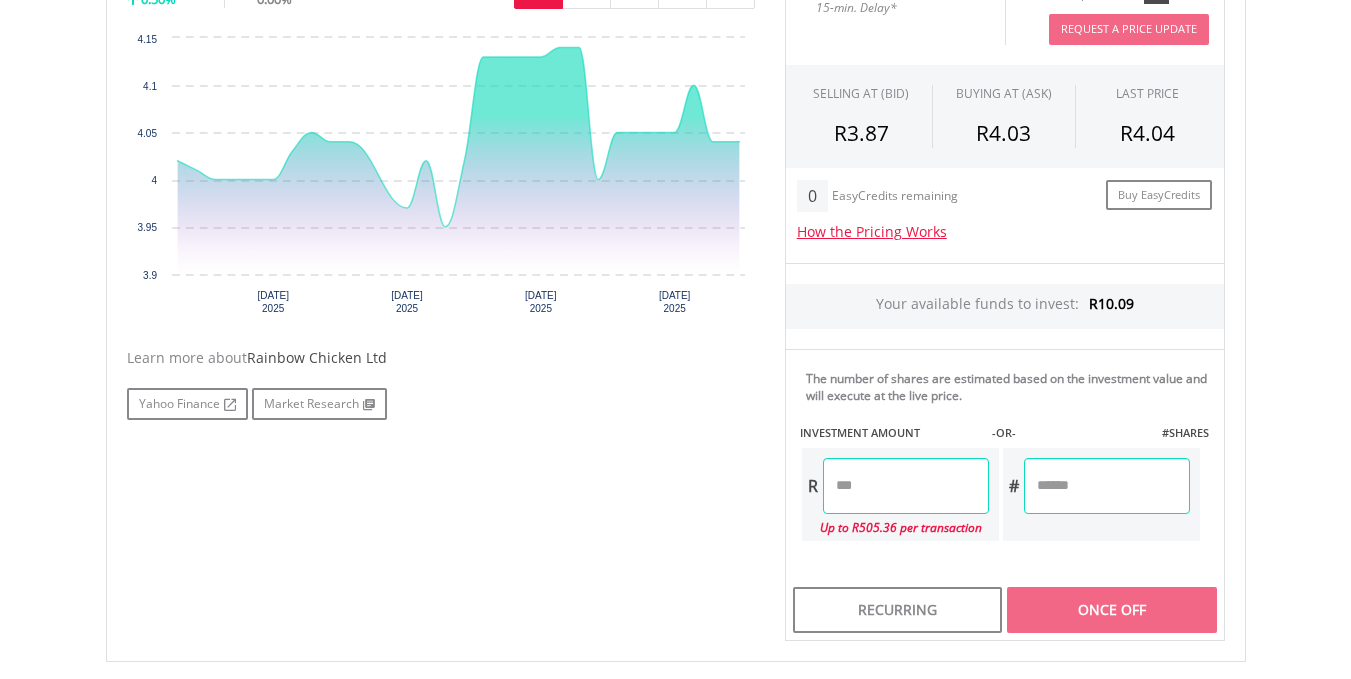 drag, startPoint x: 0, startPoint y: 0, endPoint x: 1341, endPoint y: 326, distance: 1380.0569 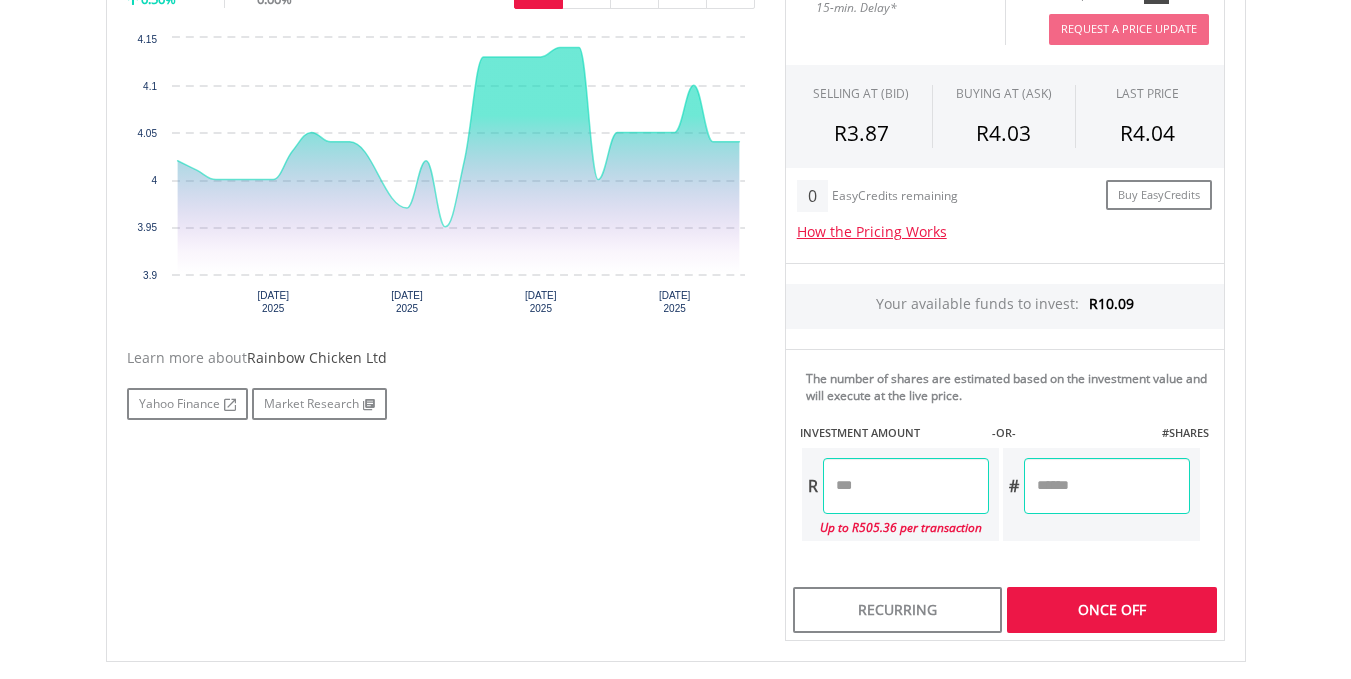 type on "****" 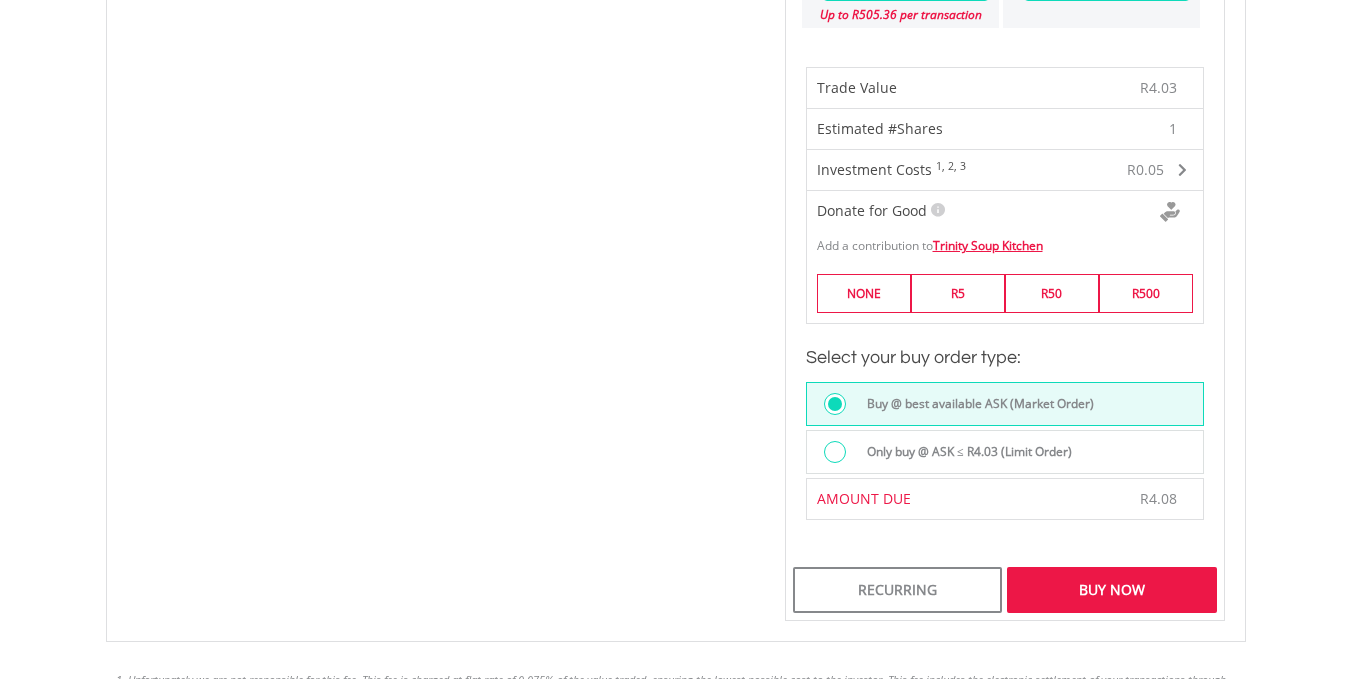 scroll, scrollTop: 1205, scrollLeft: 0, axis: vertical 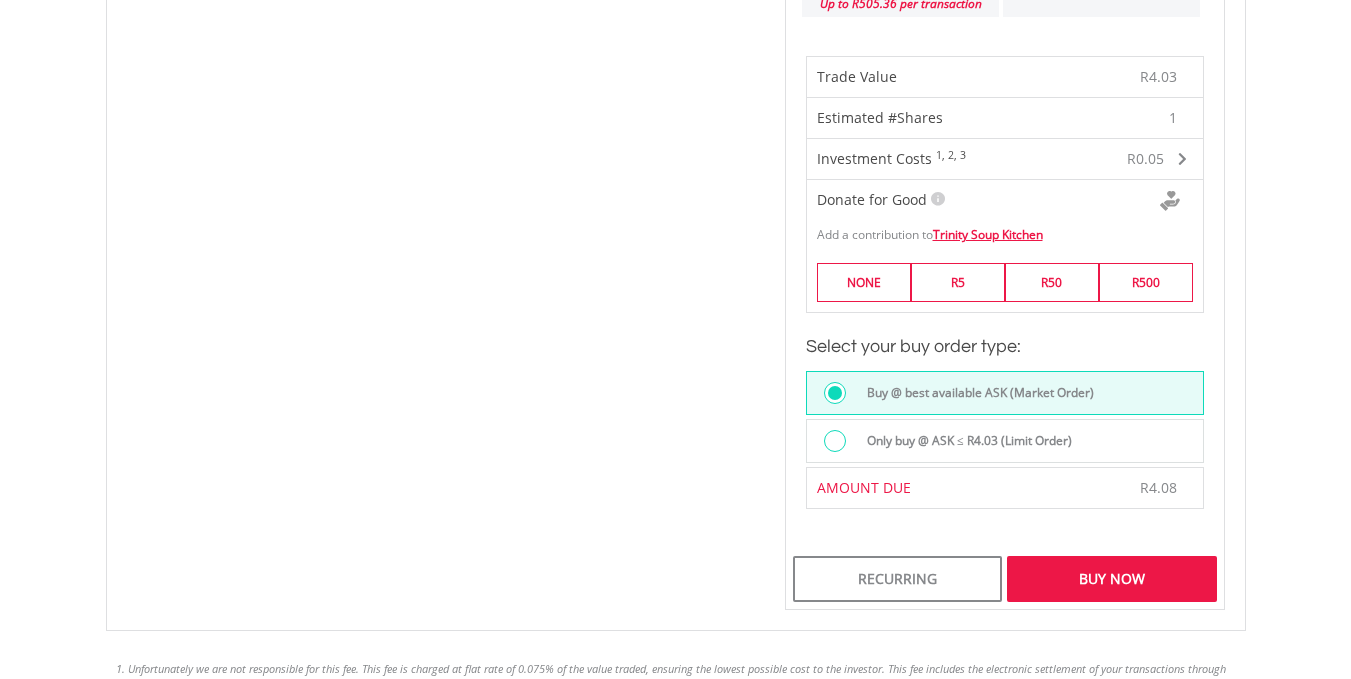 click on "Buy Now" at bounding box center [1111, 579] 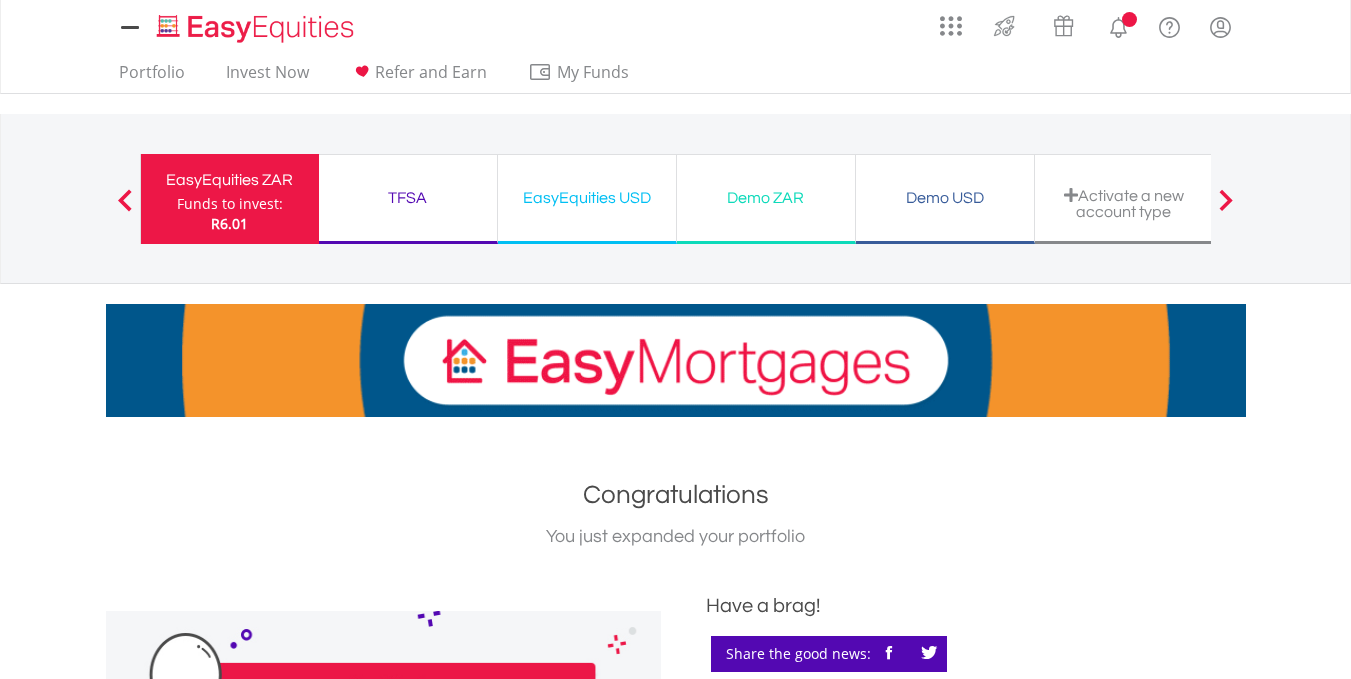 scroll, scrollTop: 0, scrollLeft: 0, axis: both 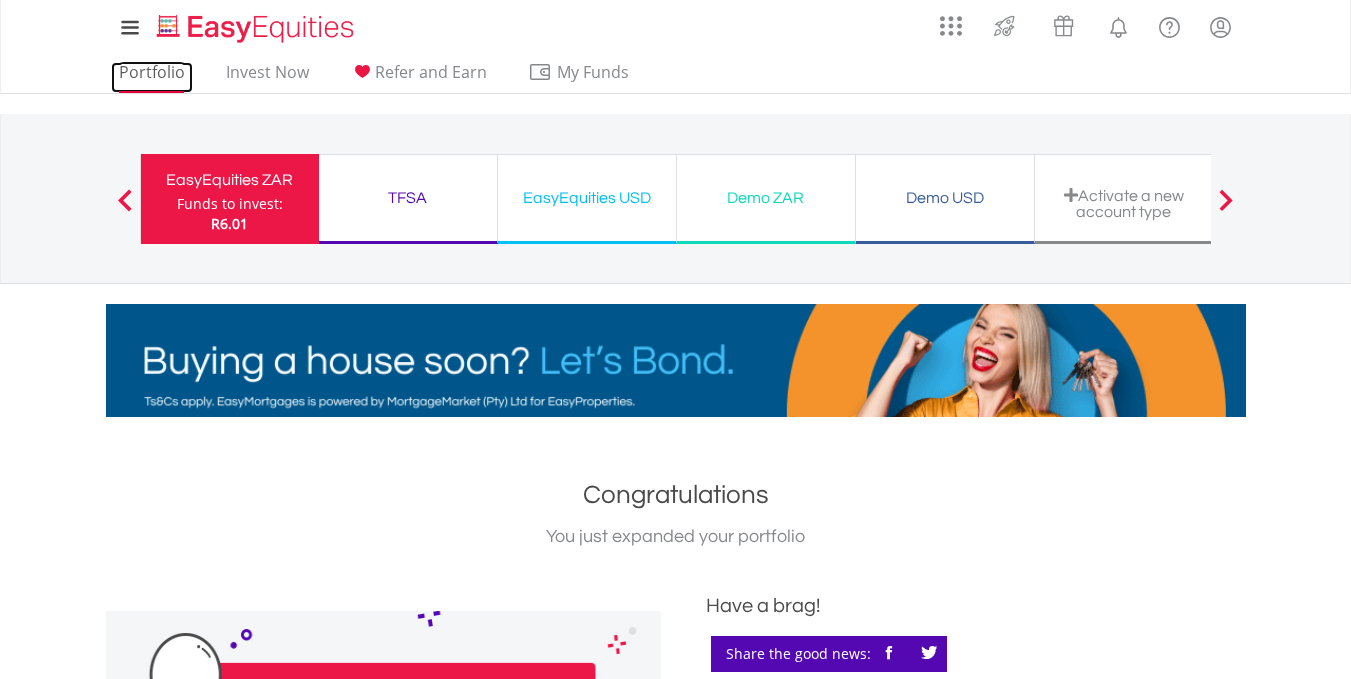 click on "Portfolio" at bounding box center (152, 77) 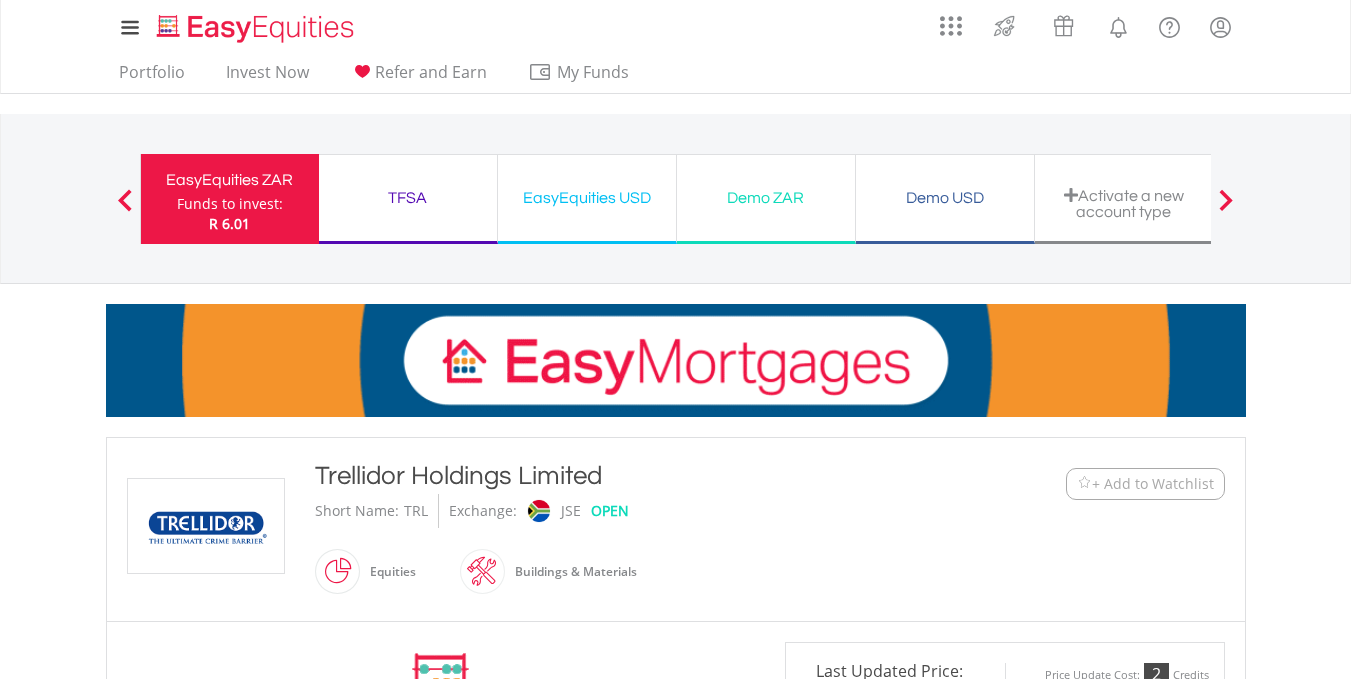 scroll, scrollTop: 0, scrollLeft: 0, axis: both 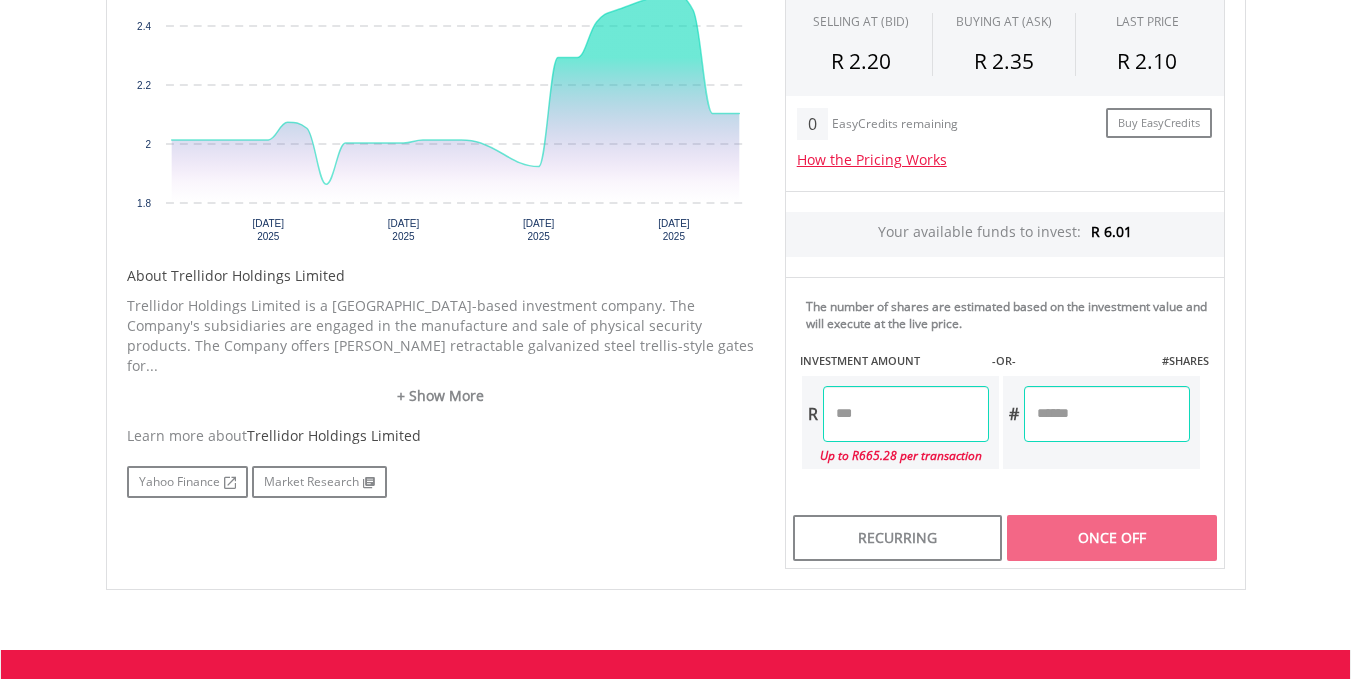 click at bounding box center [906, 414] 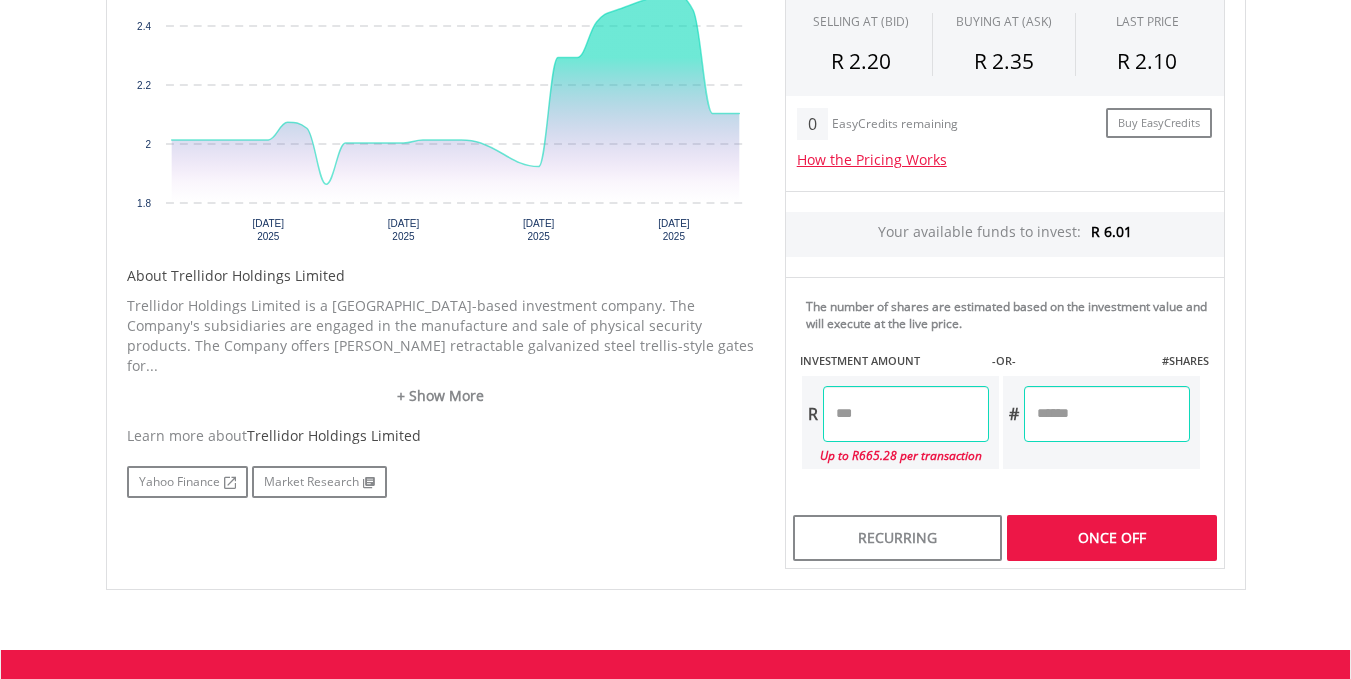 type on "****" 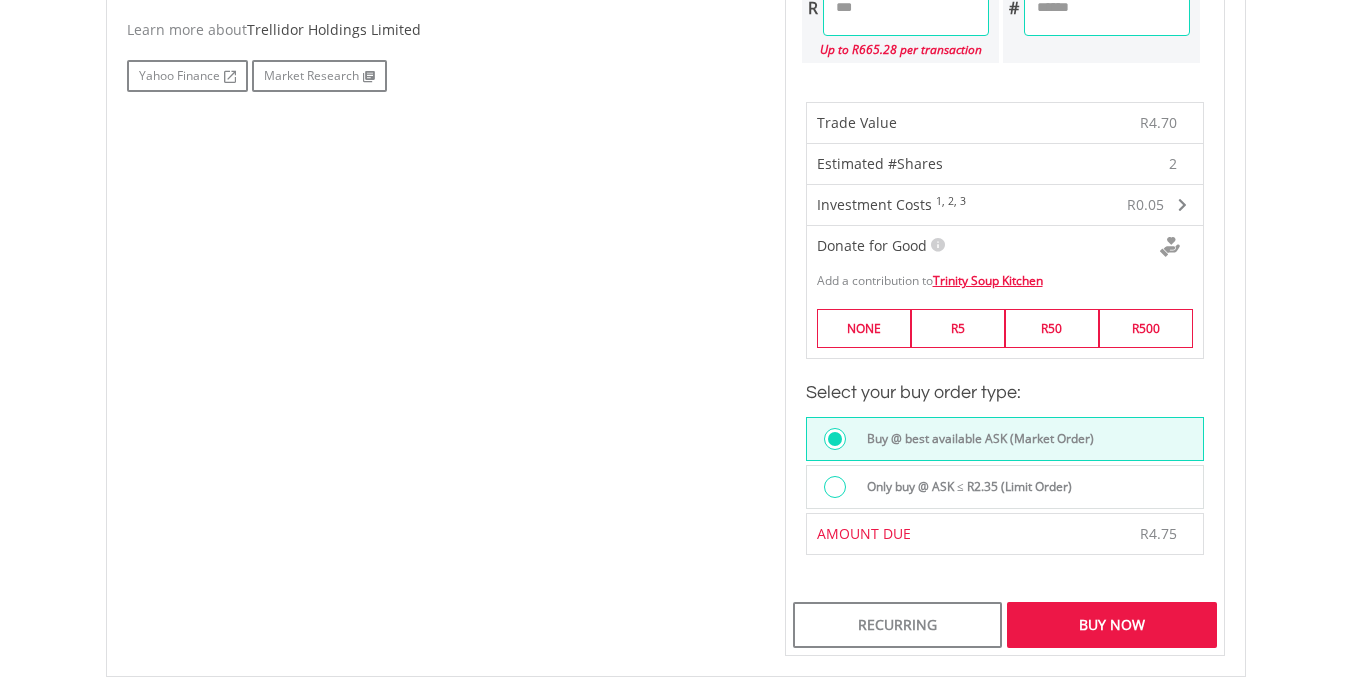 scroll, scrollTop: 1207, scrollLeft: 0, axis: vertical 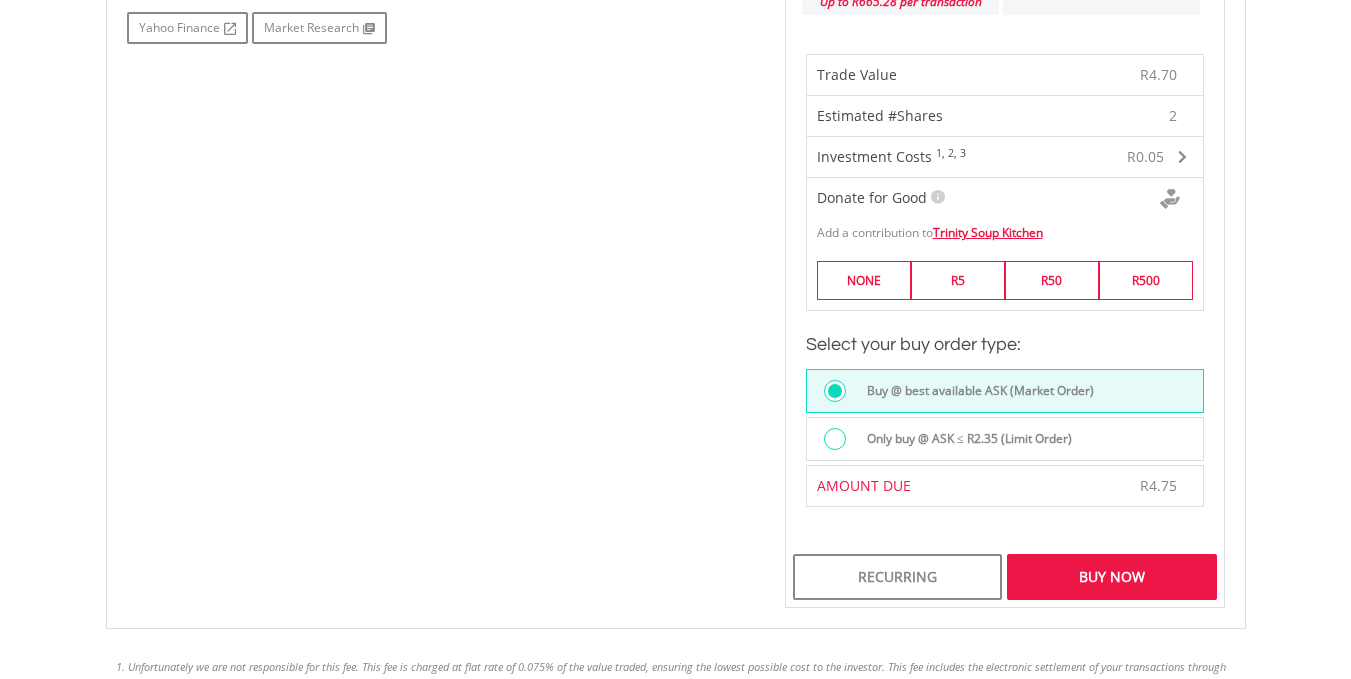 click on "Buy Now" at bounding box center (1111, 577) 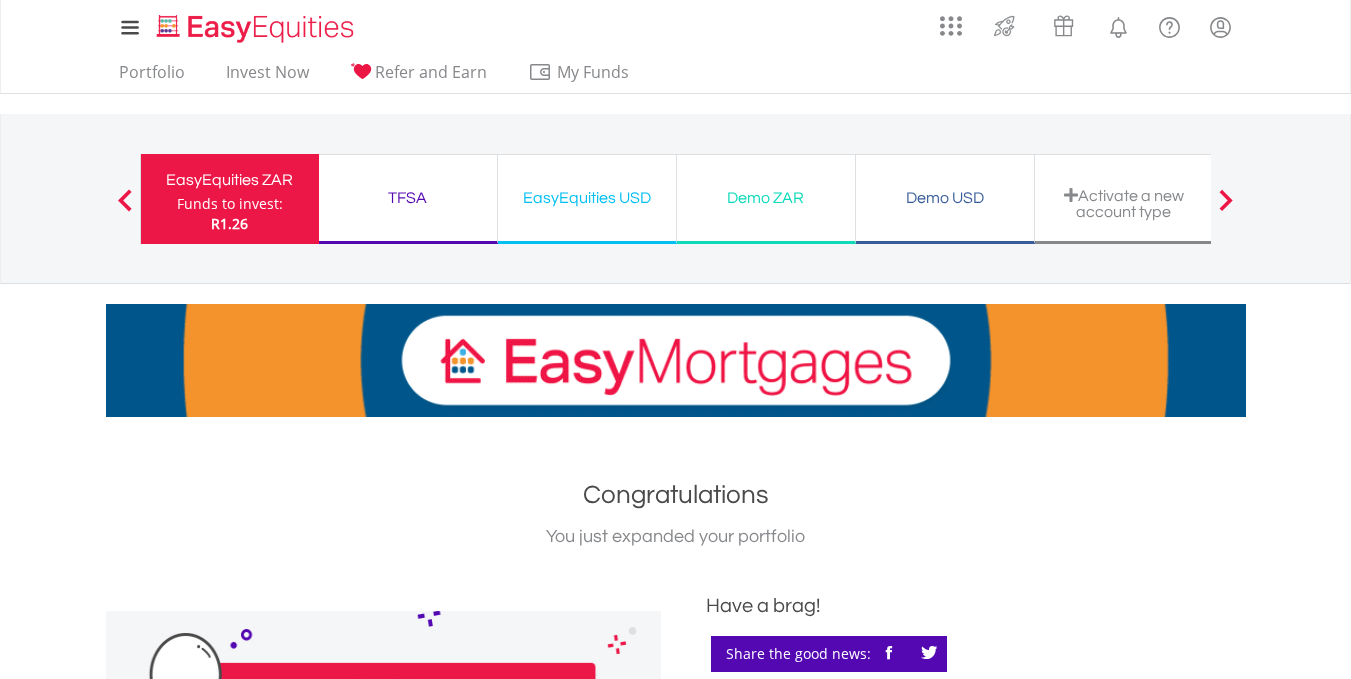 scroll, scrollTop: 0, scrollLeft: 0, axis: both 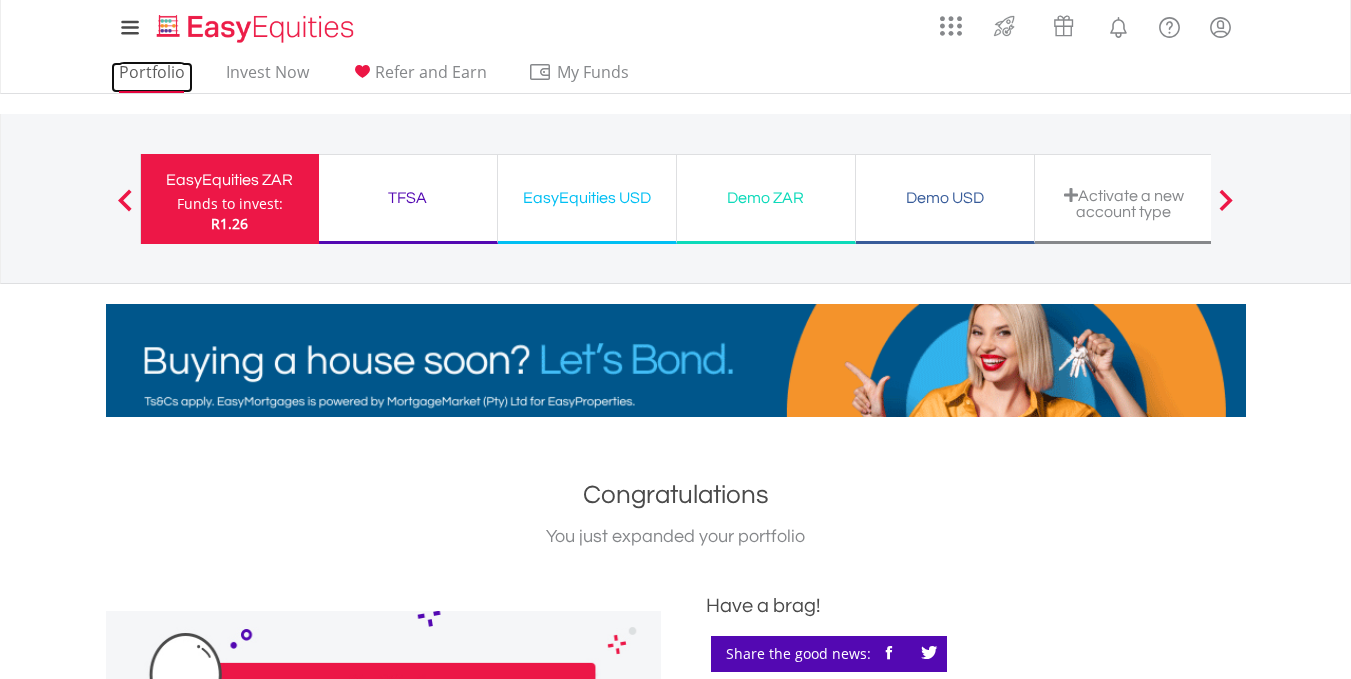 click on "Portfolio" at bounding box center (152, 77) 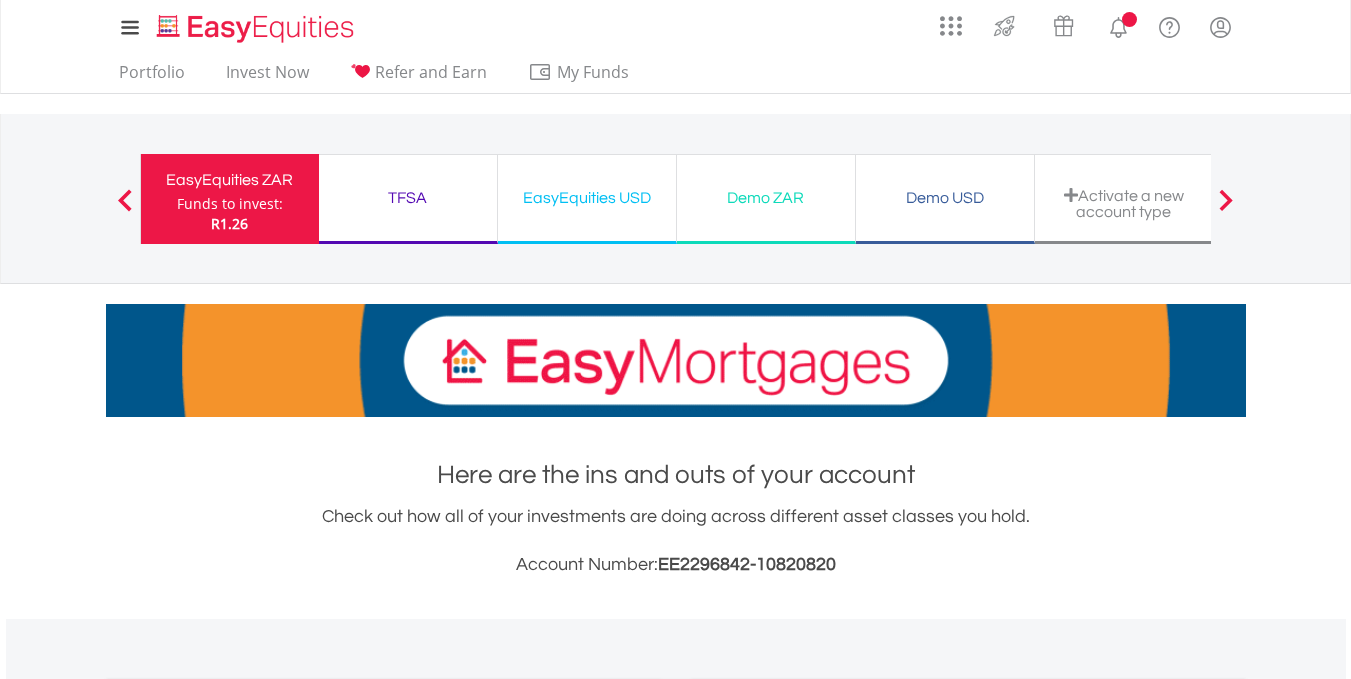 scroll, scrollTop: 0, scrollLeft: 0, axis: both 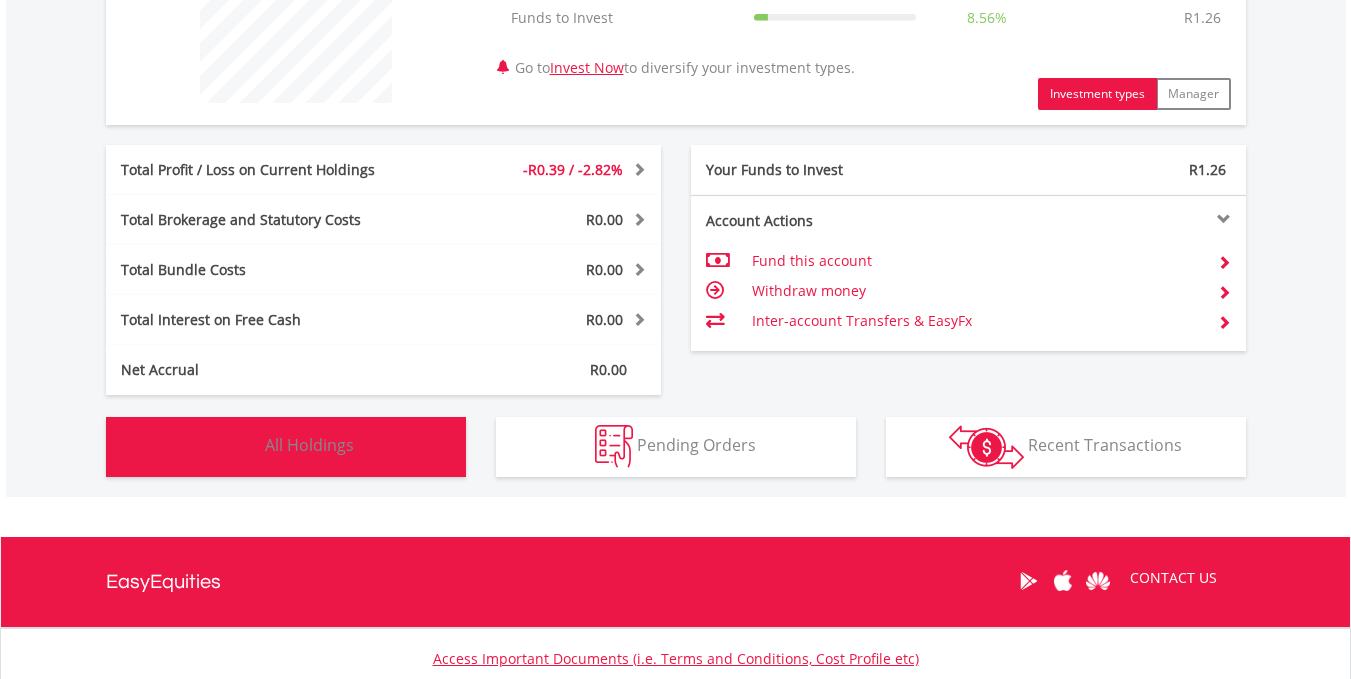 click on "All Holdings" at bounding box center [309, 445] 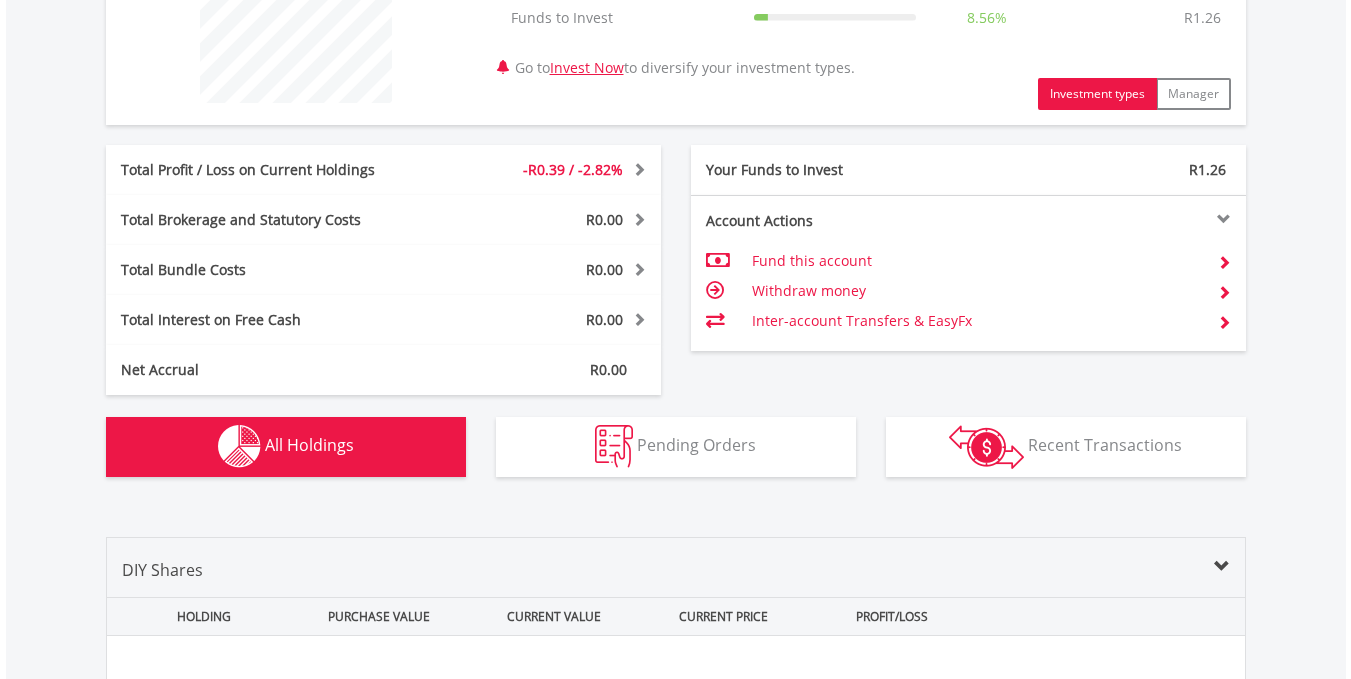 scroll, scrollTop: 1403, scrollLeft: 0, axis: vertical 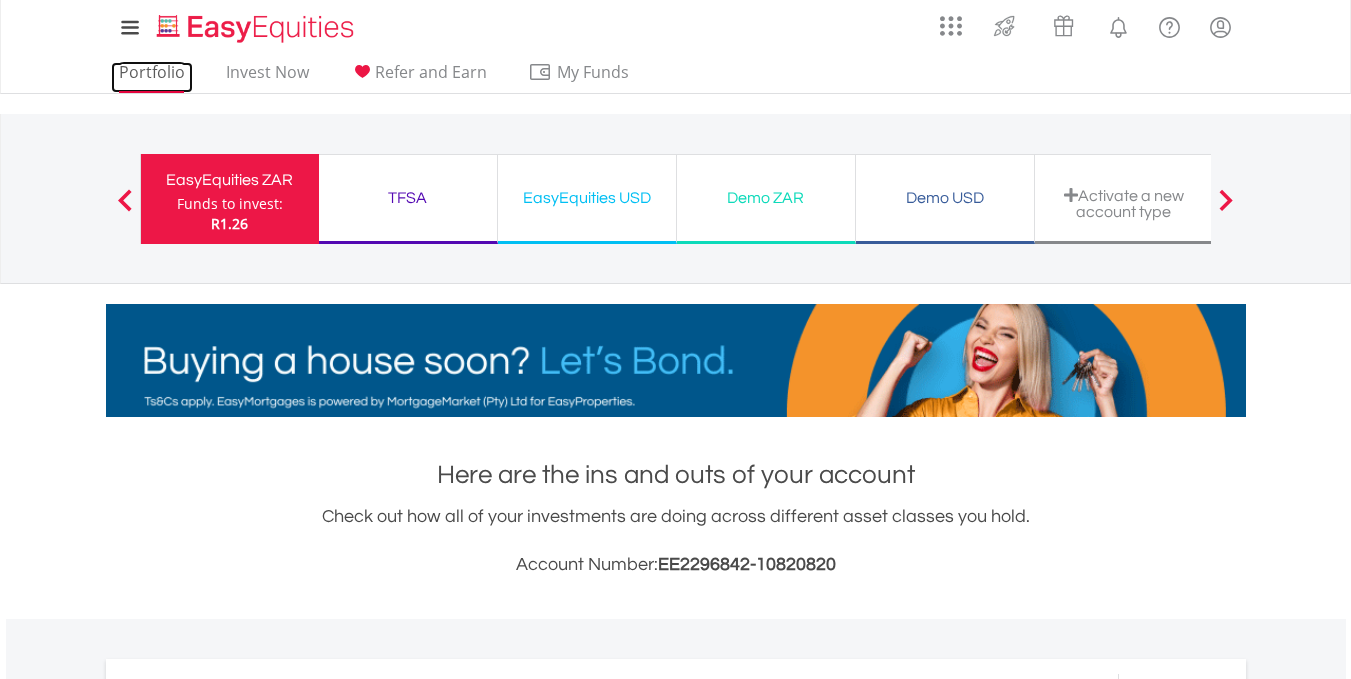 click on "Portfolio" at bounding box center [152, 77] 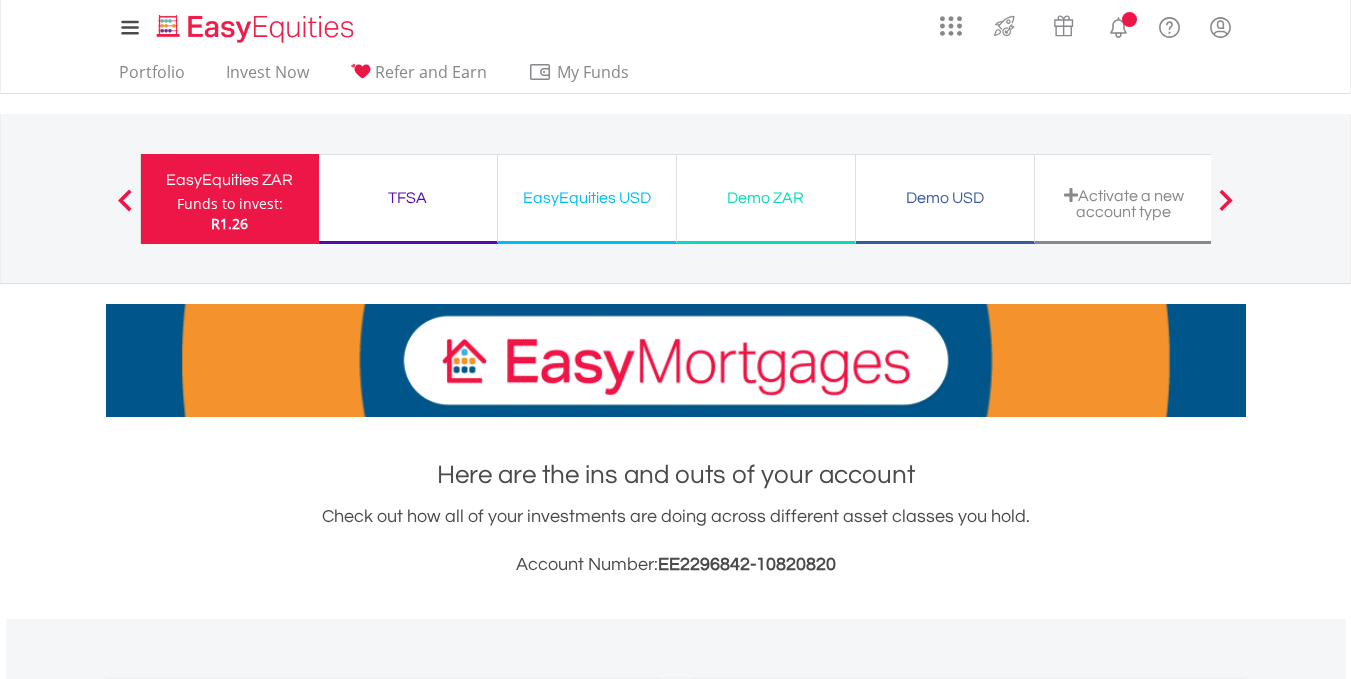 scroll, scrollTop: 0, scrollLeft: 0, axis: both 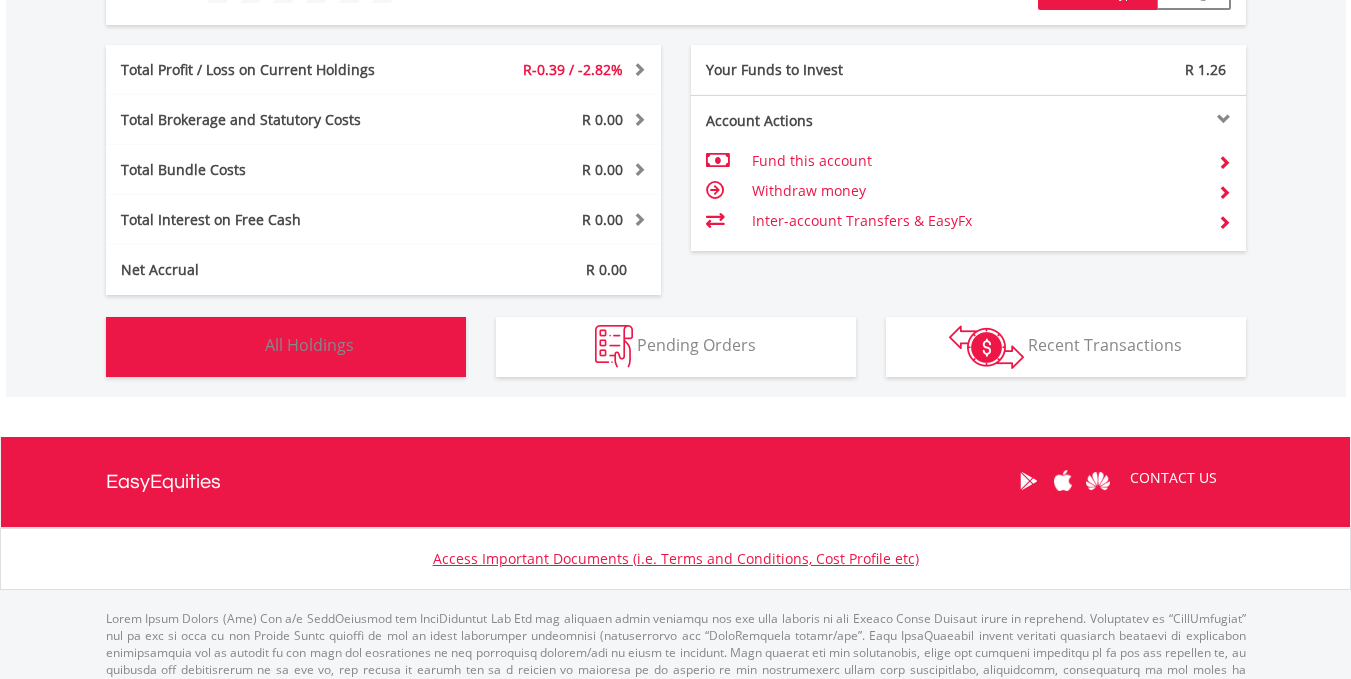 click on "Holdings
All Holdings" at bounding box center (286, 347) 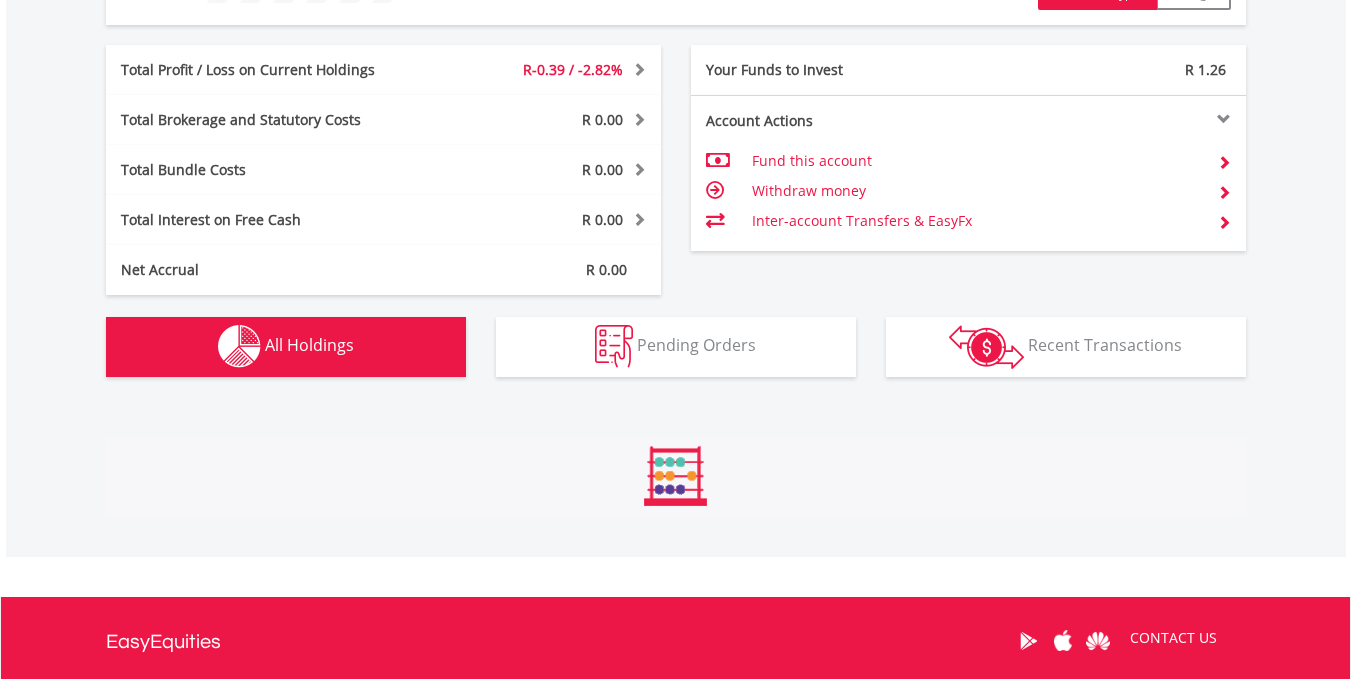 scroll, scrollTop: 1403, scrollLeft: 0, axis: vertical 